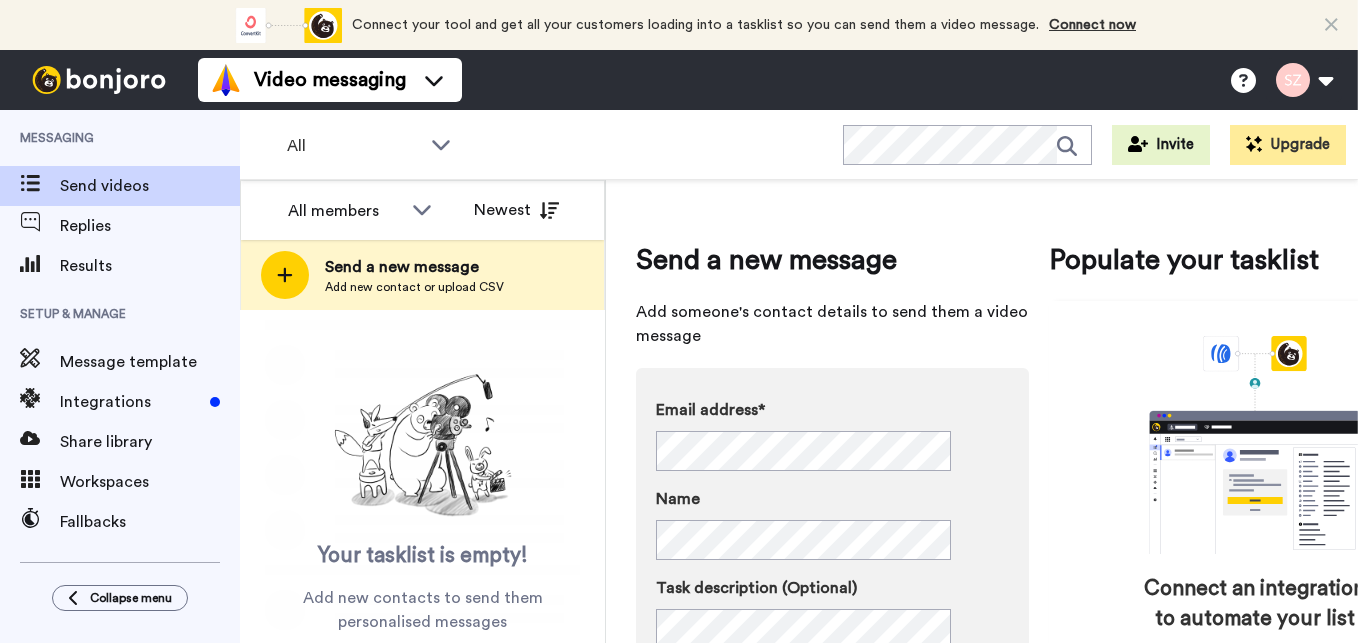 scroll, scrollTop: 0, scrollLeft: 0, axis: both 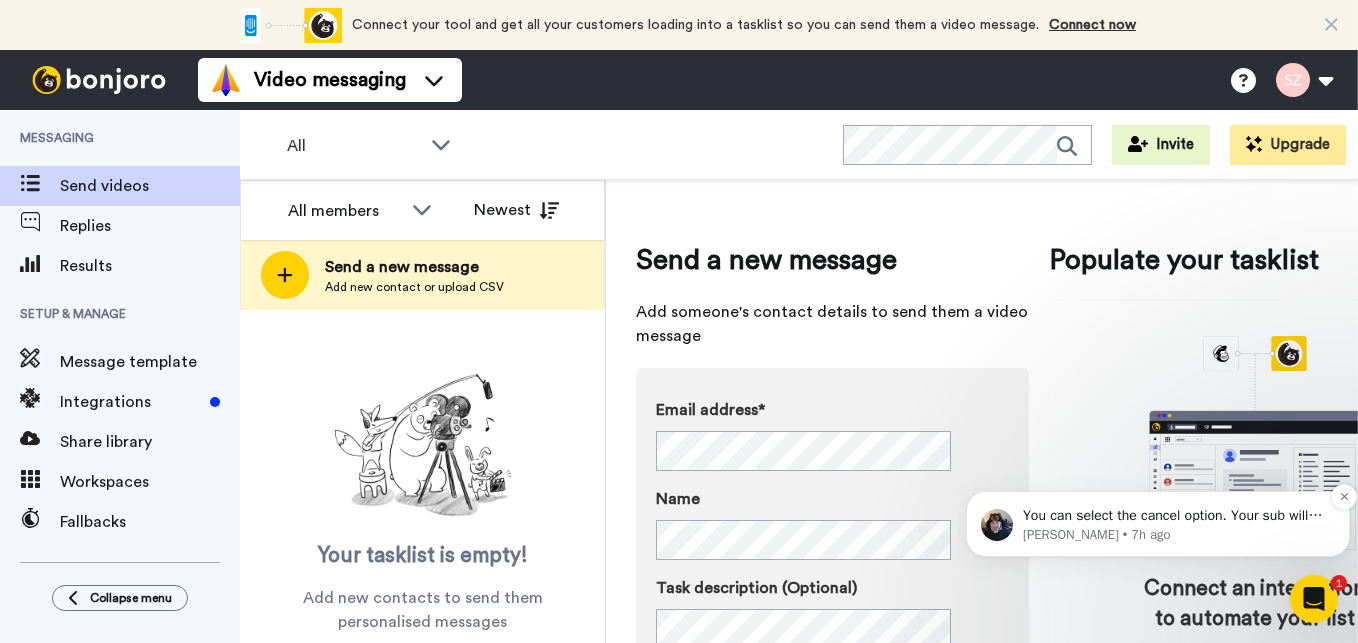 click on "You can select the cancel option. Your sub will move to the free plan. Once you upgrade again everything you setup will still be there." at bounding box center [1174, 516] 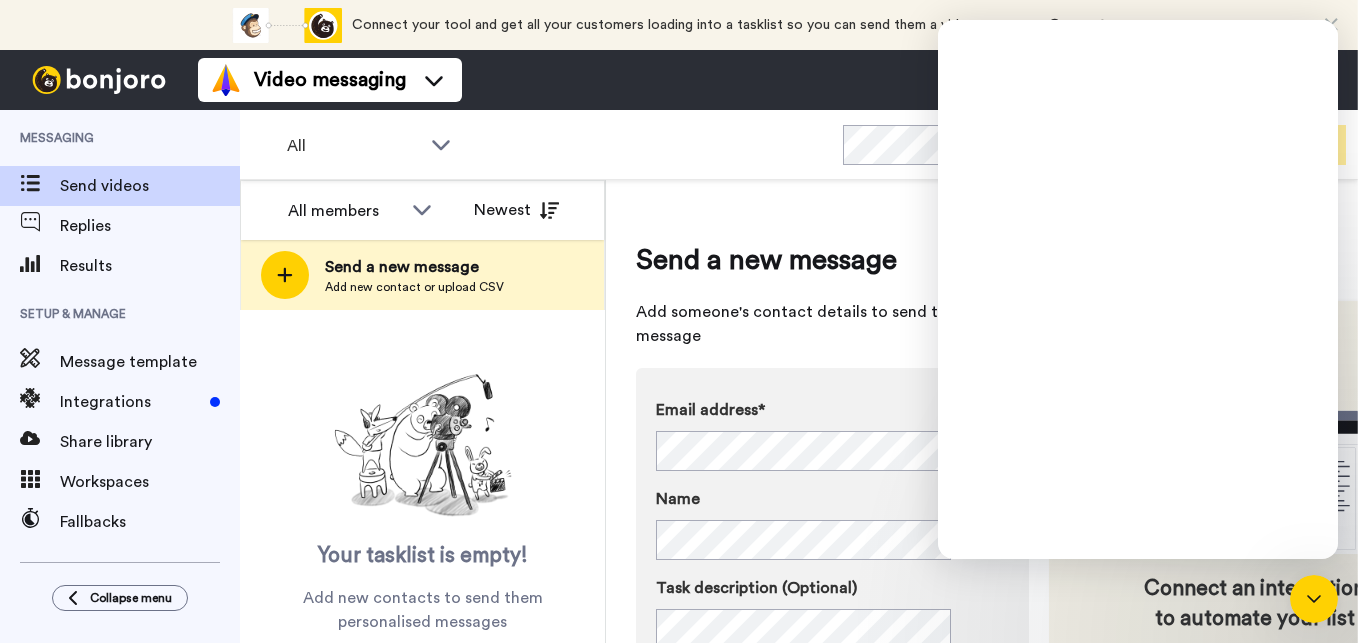 scroll, scrollTop: 0, scrollLeft: 0, axis: both 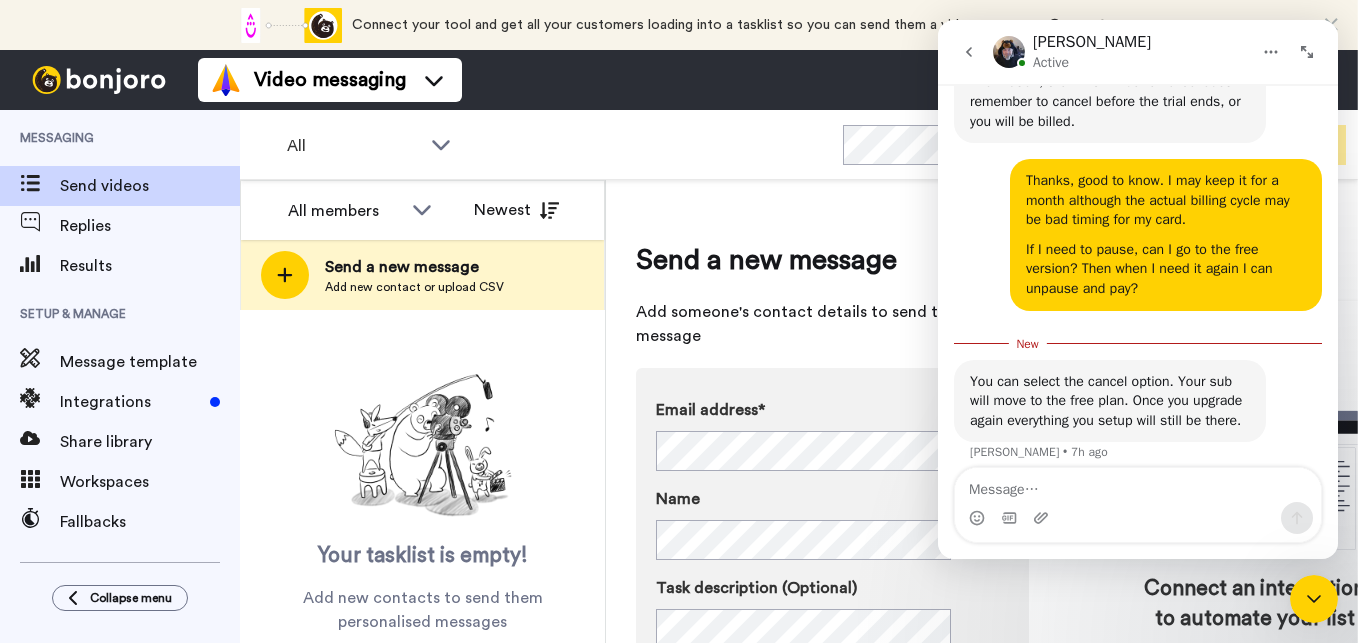 click at bounding box center [1314, 599] 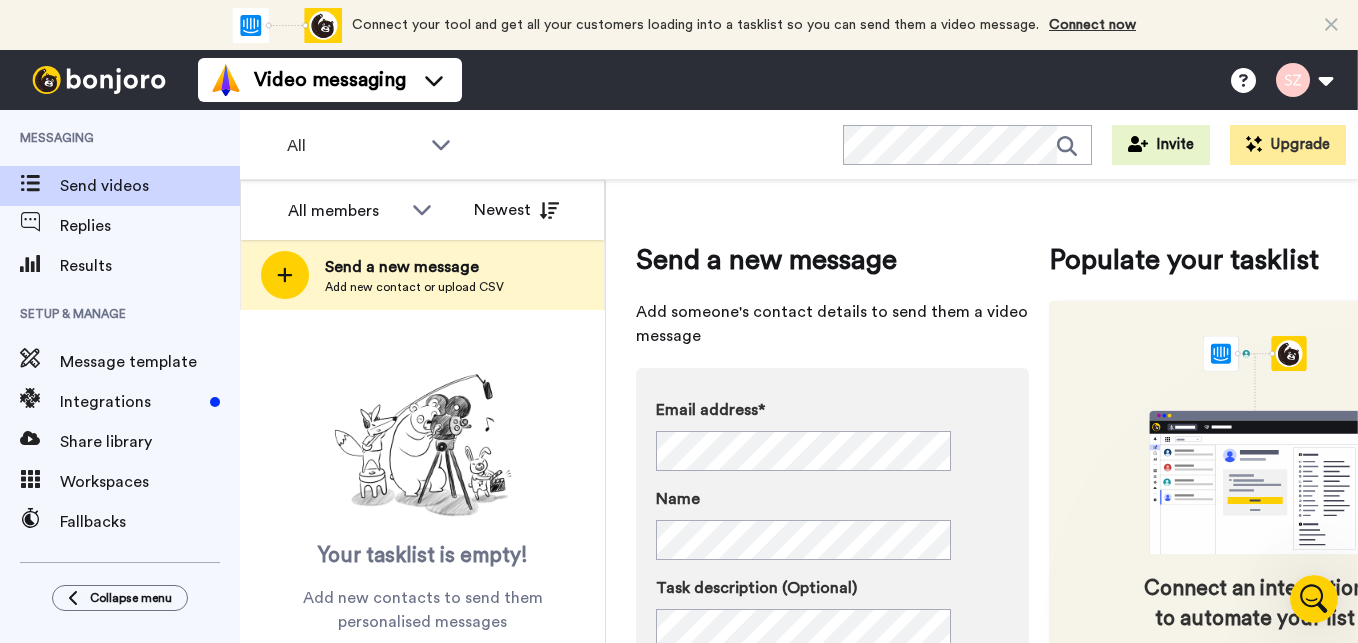 scroll, scrollTop: 0, scrollLeft: 0, axis: both 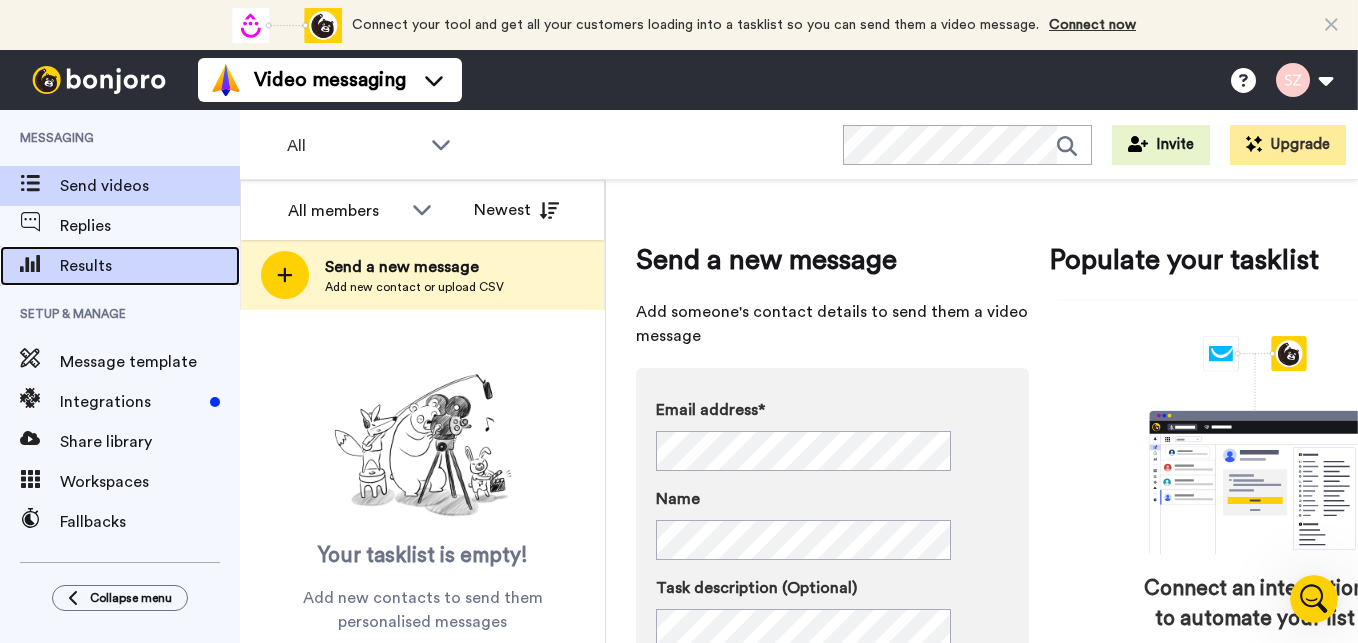 click on "Results" at bounding box center [150, 266] 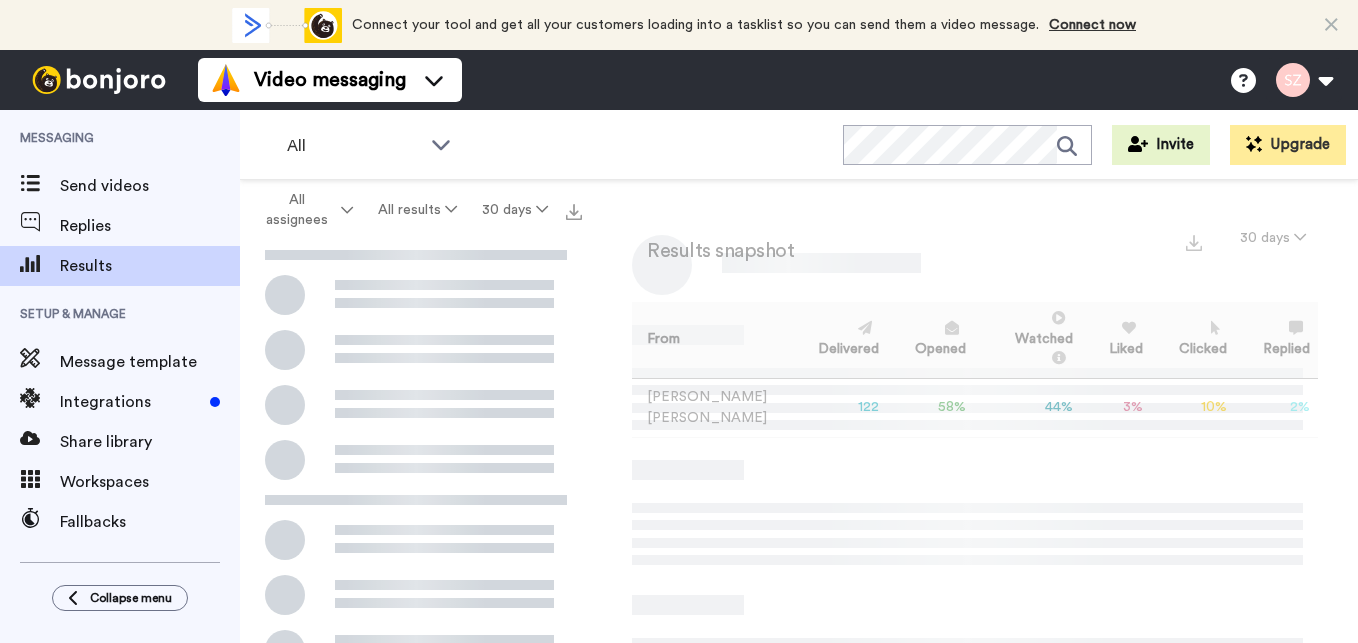 scroll, scrollTop: 0, scrollLeft: 0, axis: both 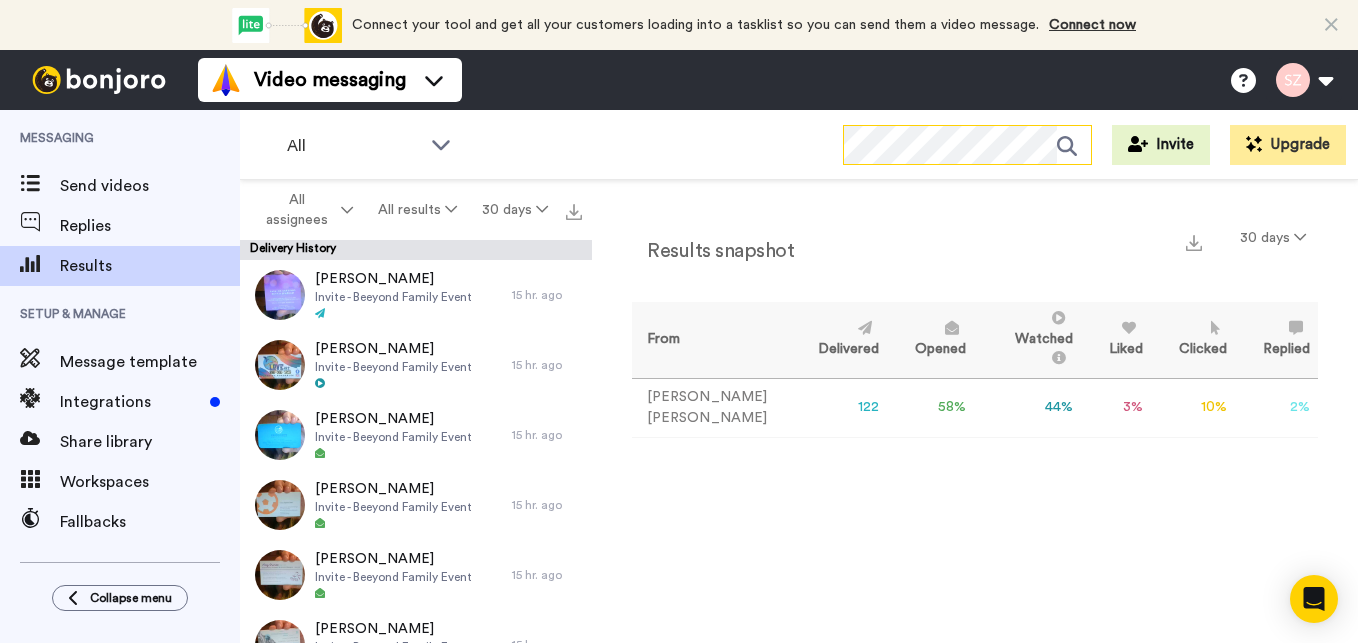 click 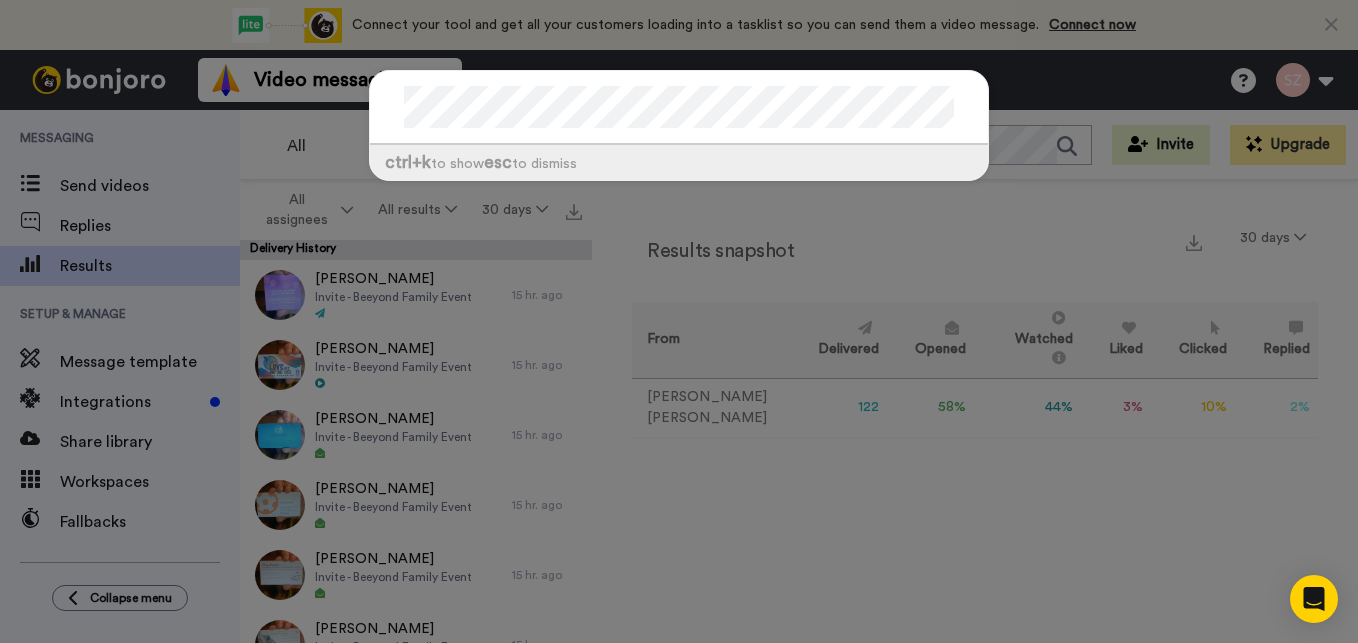 click at bounding box center [679, 108] 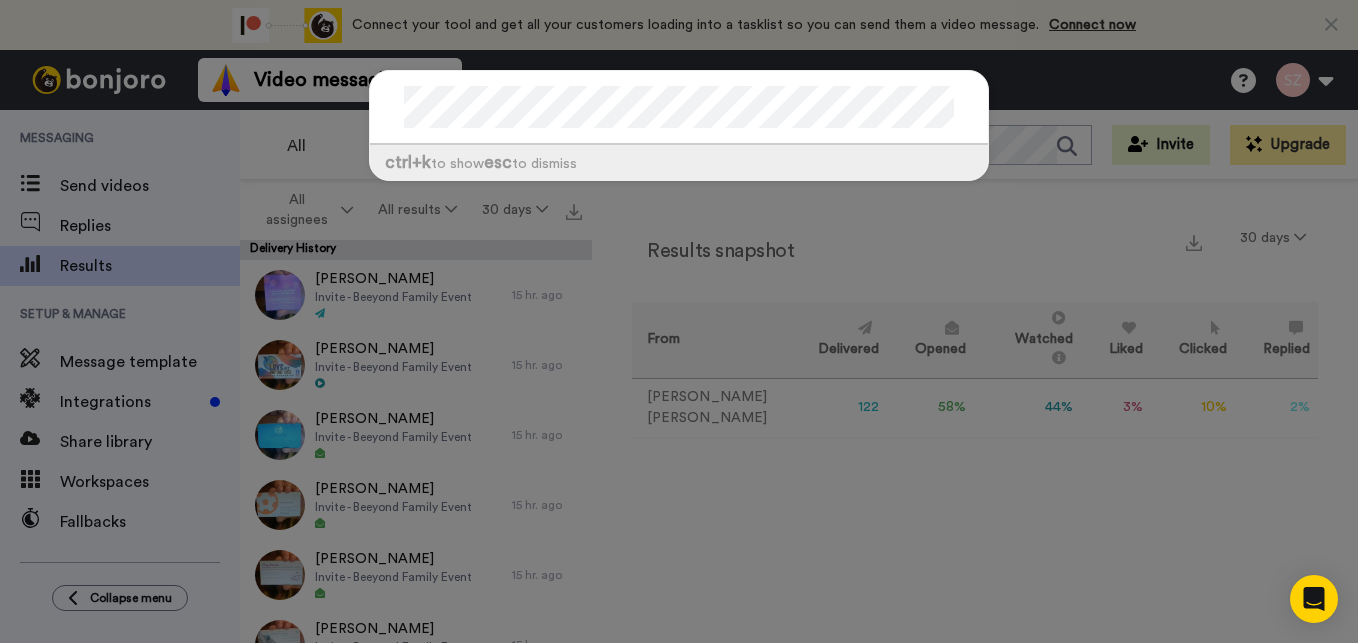 click on "ctrl +k  to show   esc  to dismiss" at bounding box center (679, 321) 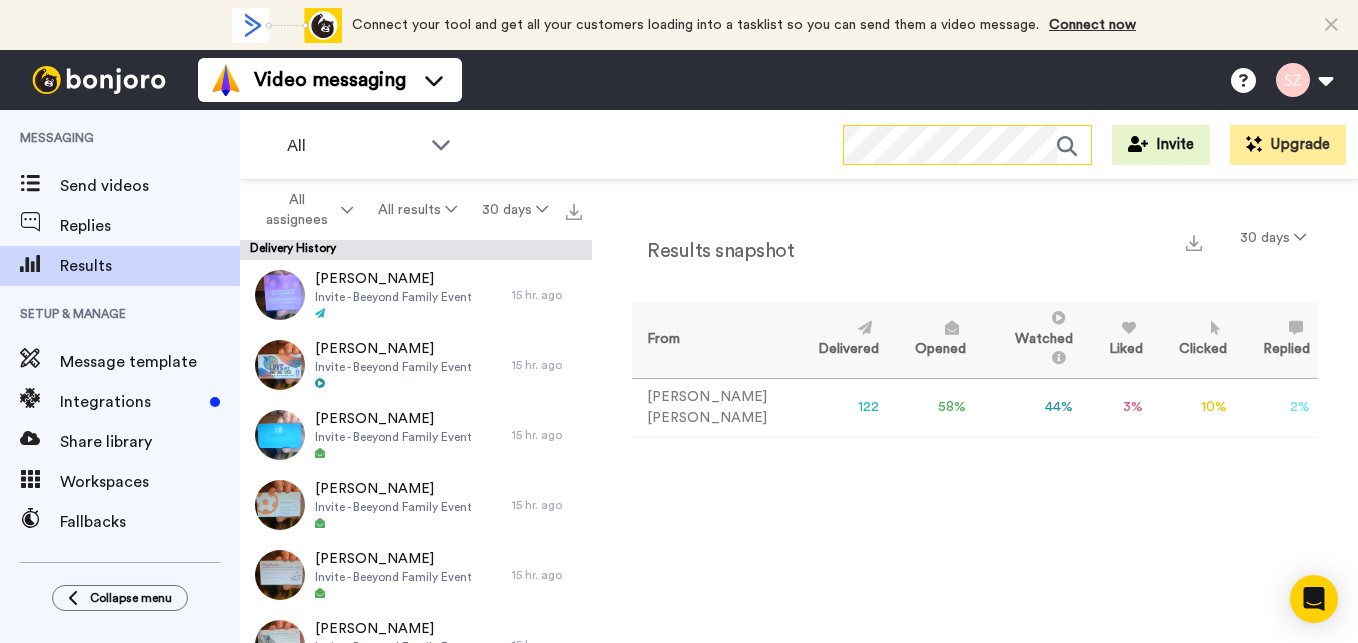 scroll, scrollTop: 0, scrollLeft: 25, axis: horizontal 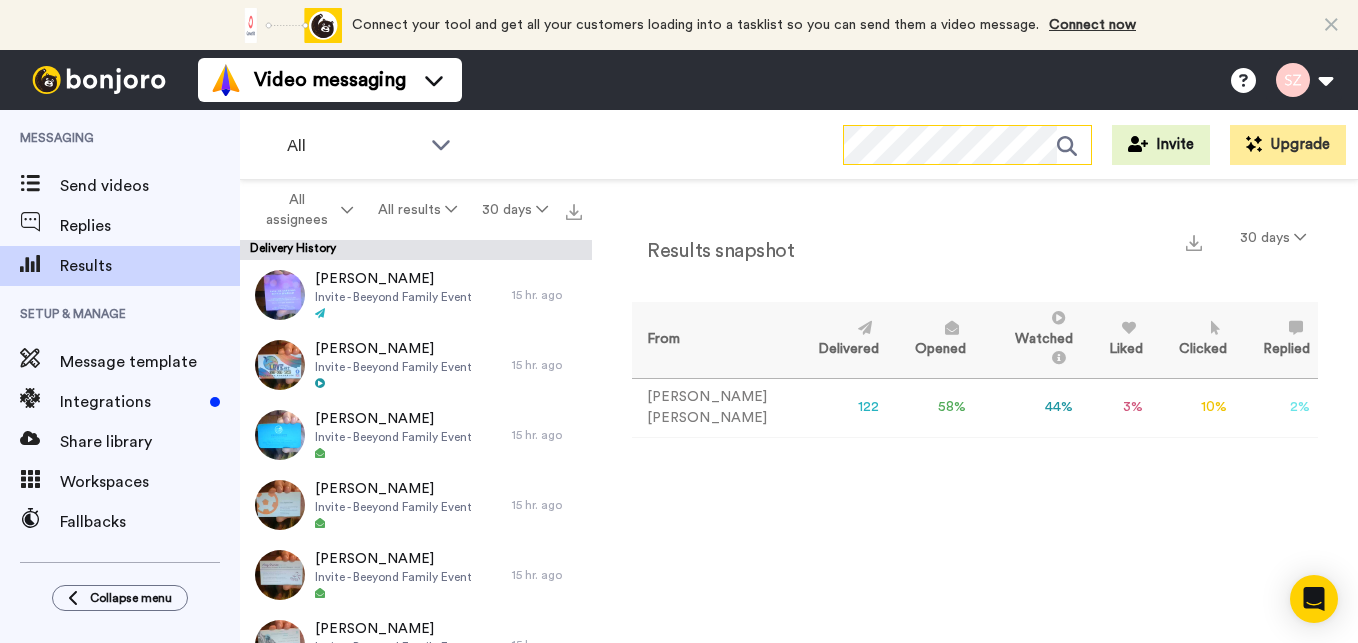 click at bounding box center [967, 145] 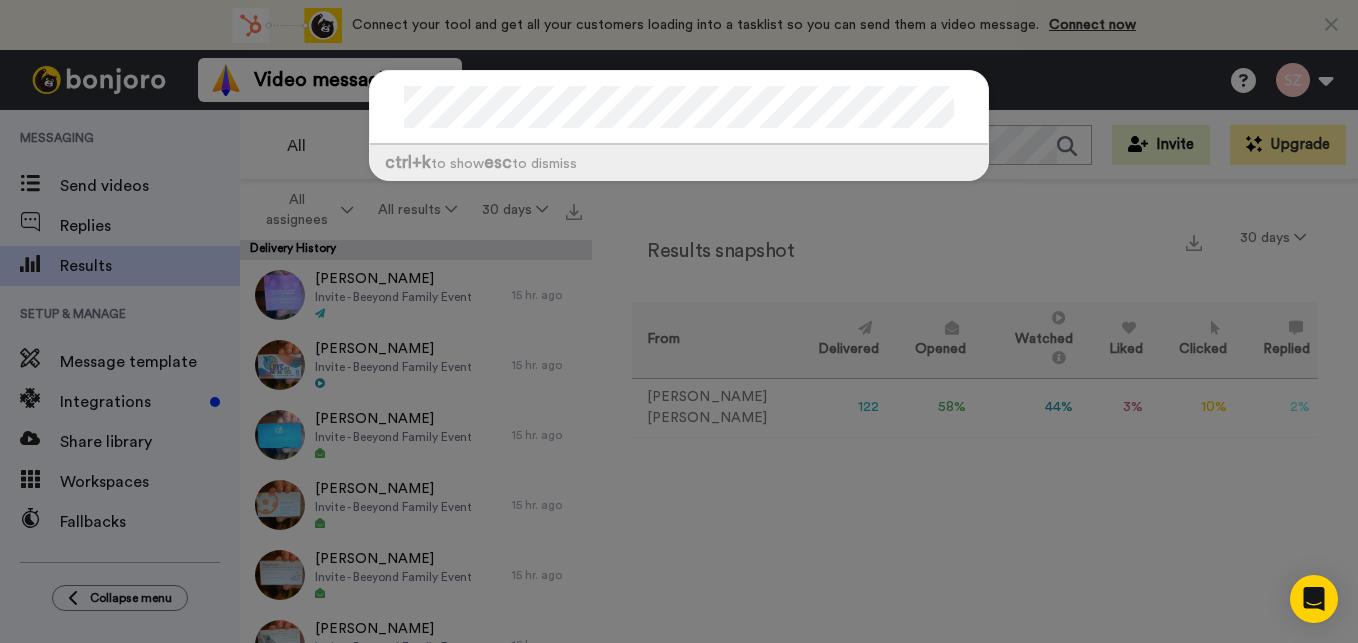 click on "ctrl +k  to show   esc  to dismiss" at bounding box center (679, 321) 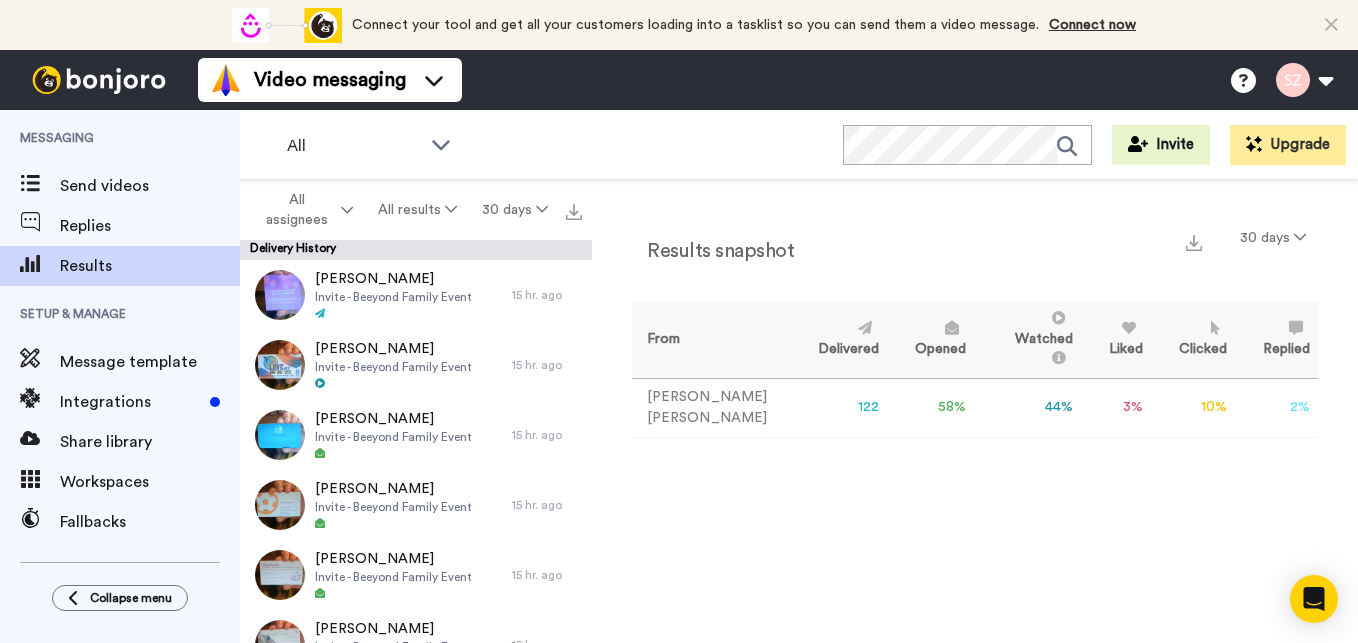 click on "Results snapshot 30 days   From Delivered Opened Watched Liked Clicked Replied Failed Sandy   Zuniga 122 58 % 44 % 3 % 10 % 2 % 0" at bounding box center [975, 416] 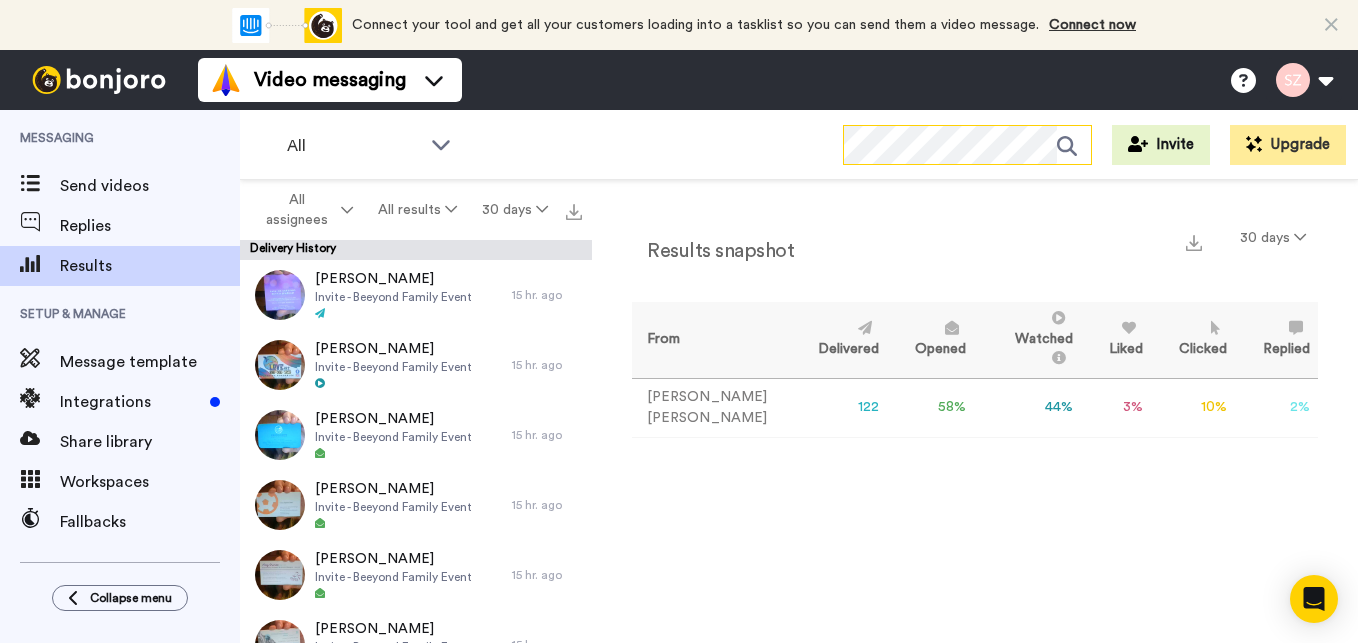 click 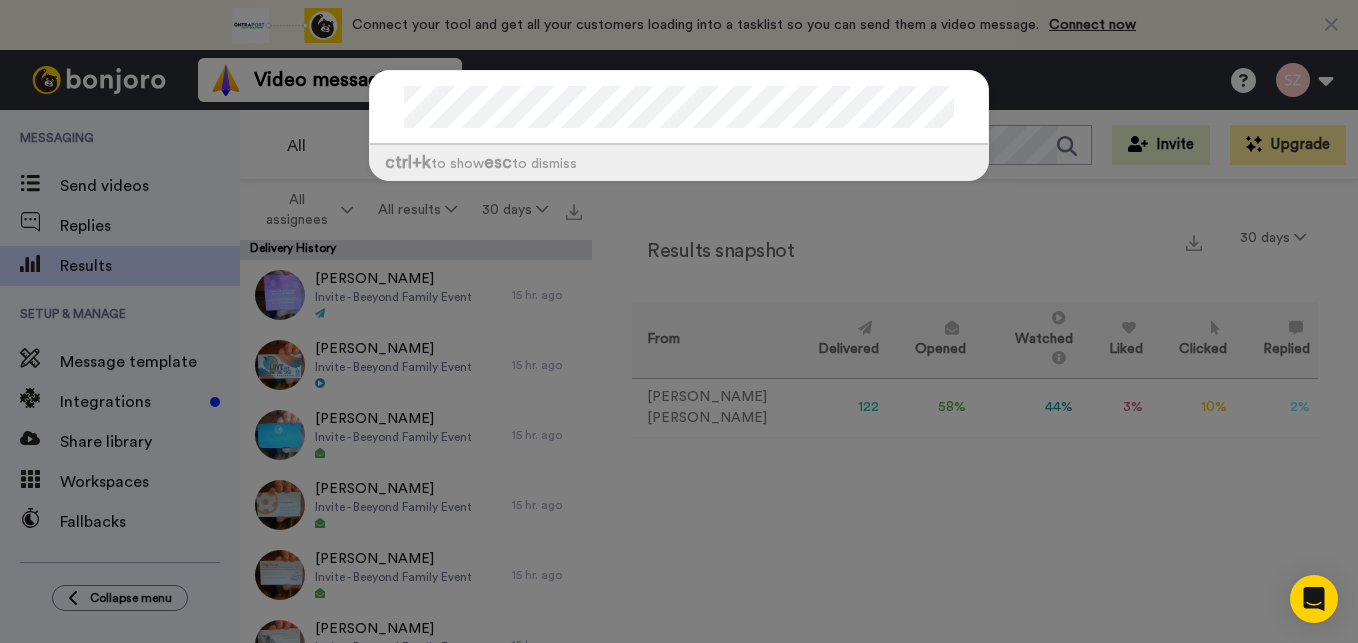 click on "ctrl +k  to show   esc  to dismiss" at bounding box center (679, 321) 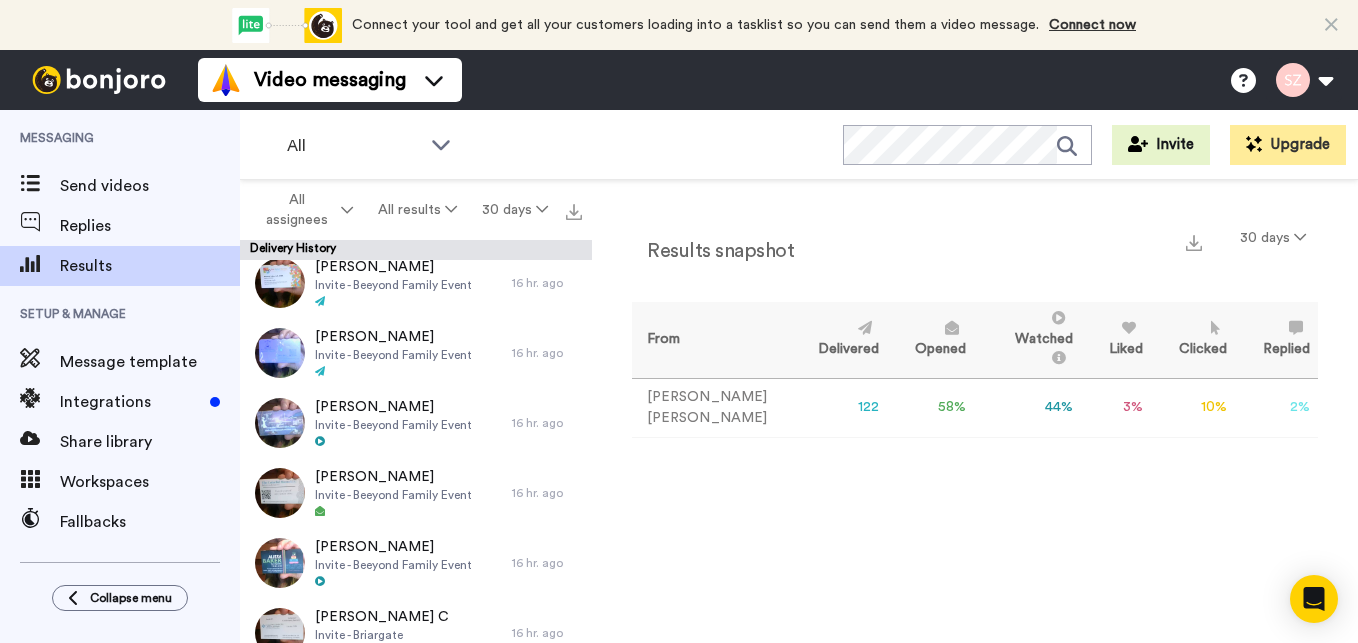 scroll, scrollTop: 1452, scrollLeft: 0, axis: vertical 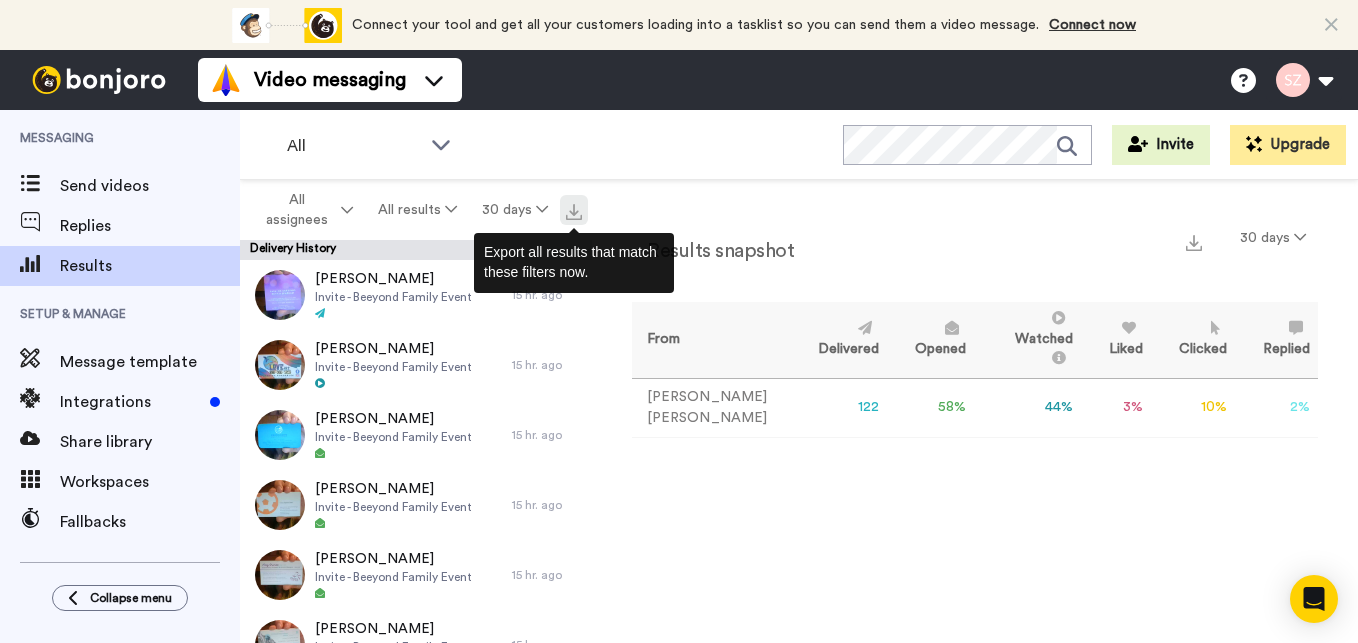 click at bounding box center (574, 212) 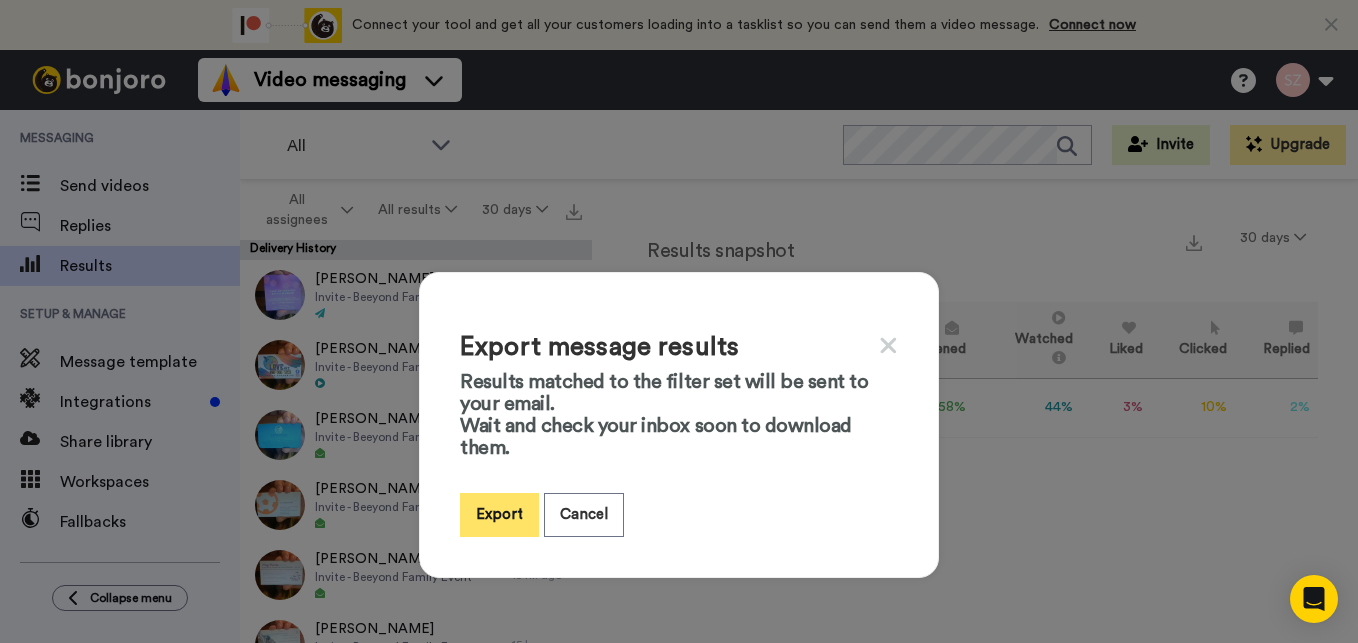 click on "Export" at bounding box center (499, 514) 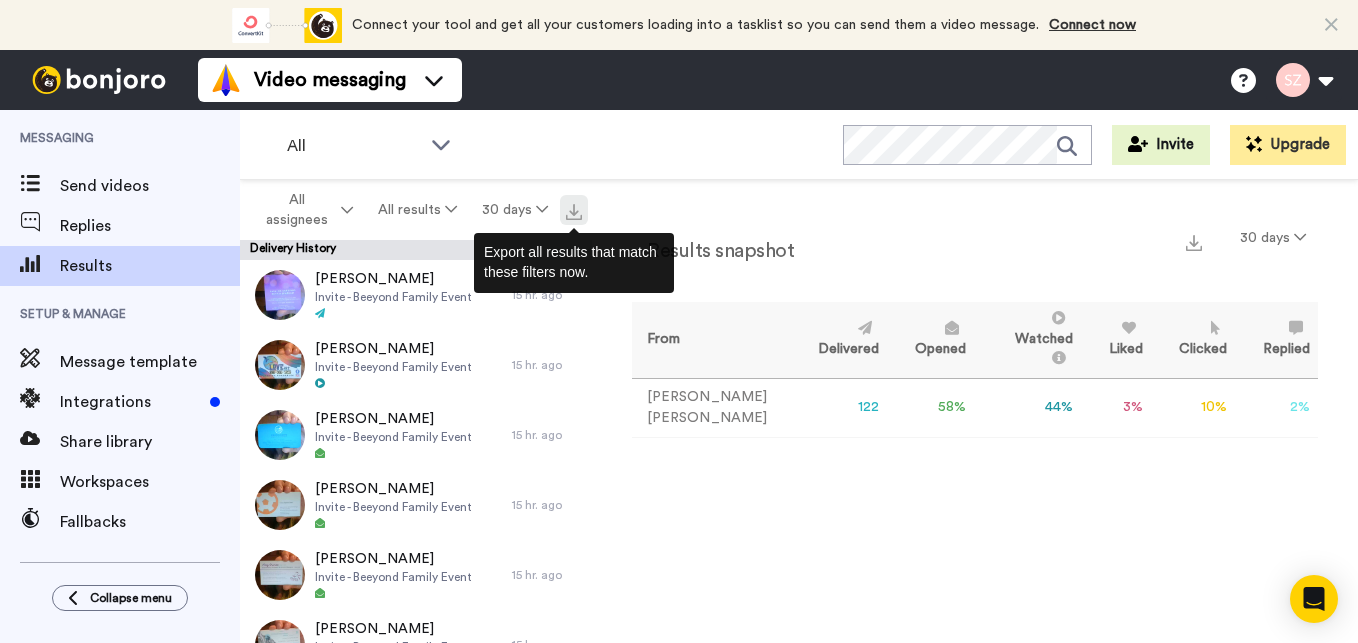click at bounding box center [574, 212] 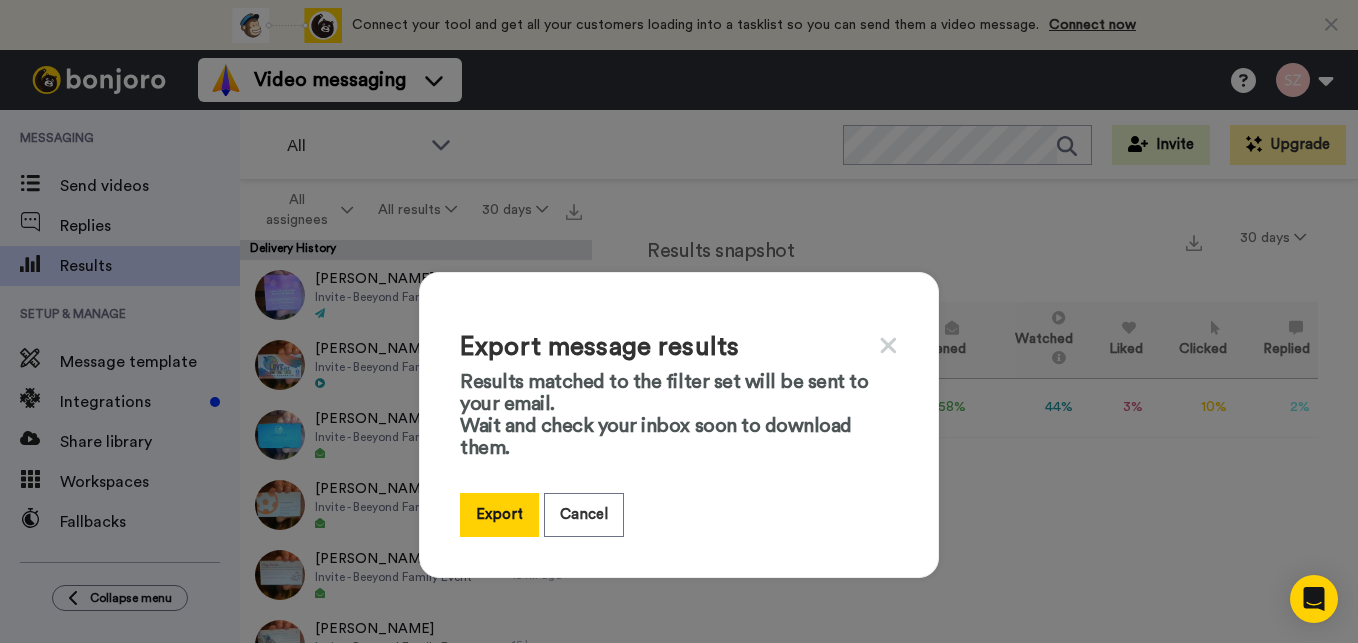 click 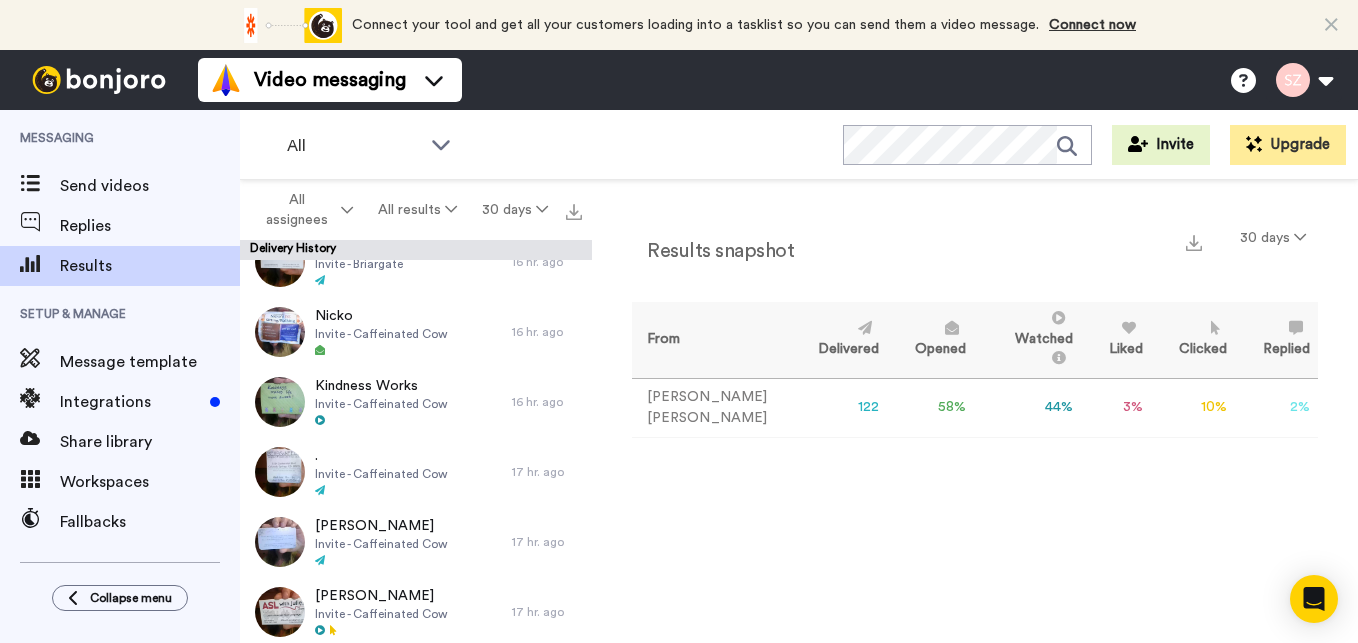scroll, scrollTop: 1883, scrollLeft: 0, axis: vertical 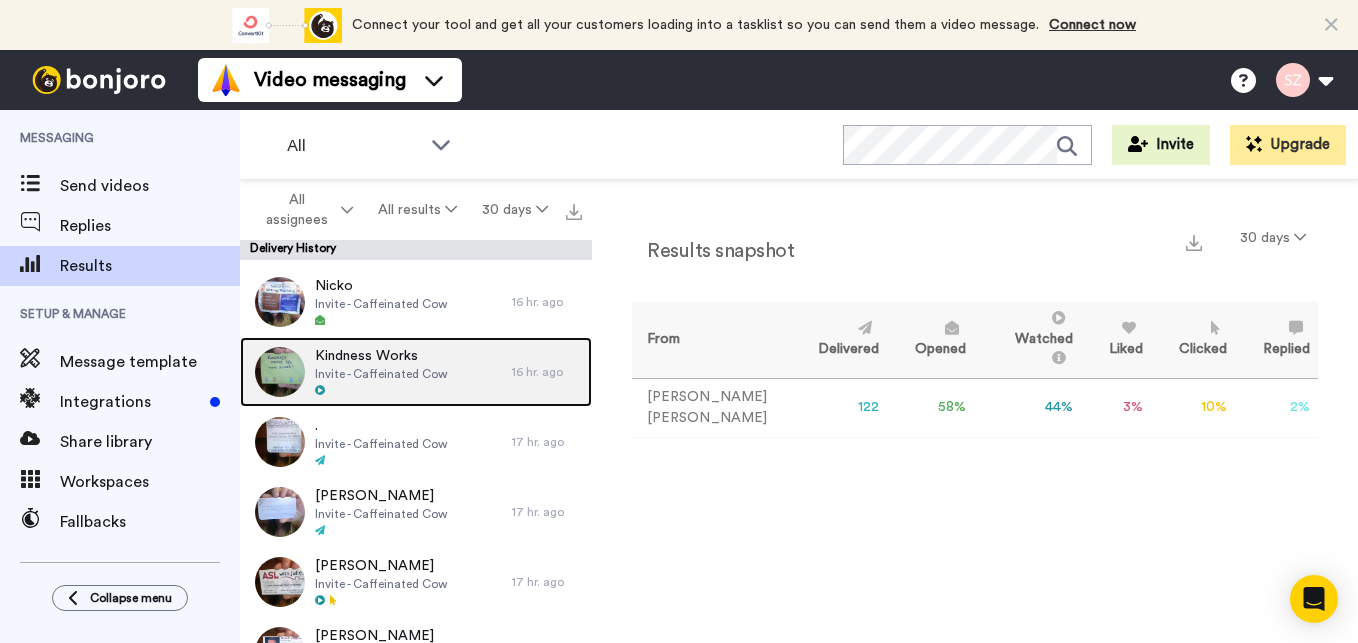 click on "Invite - Caffeinated Cow" at bounding box center [381, 374] 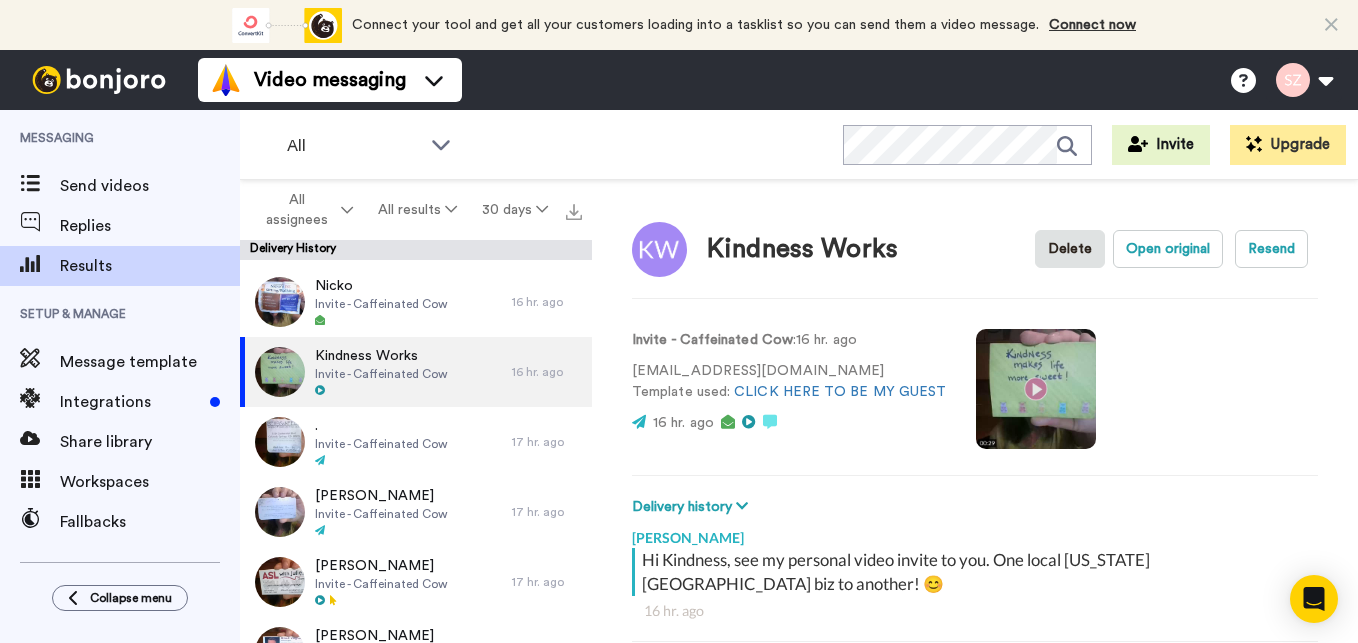 scroll, scrollTop: 202, scrollLeft: 0, axis: vertical 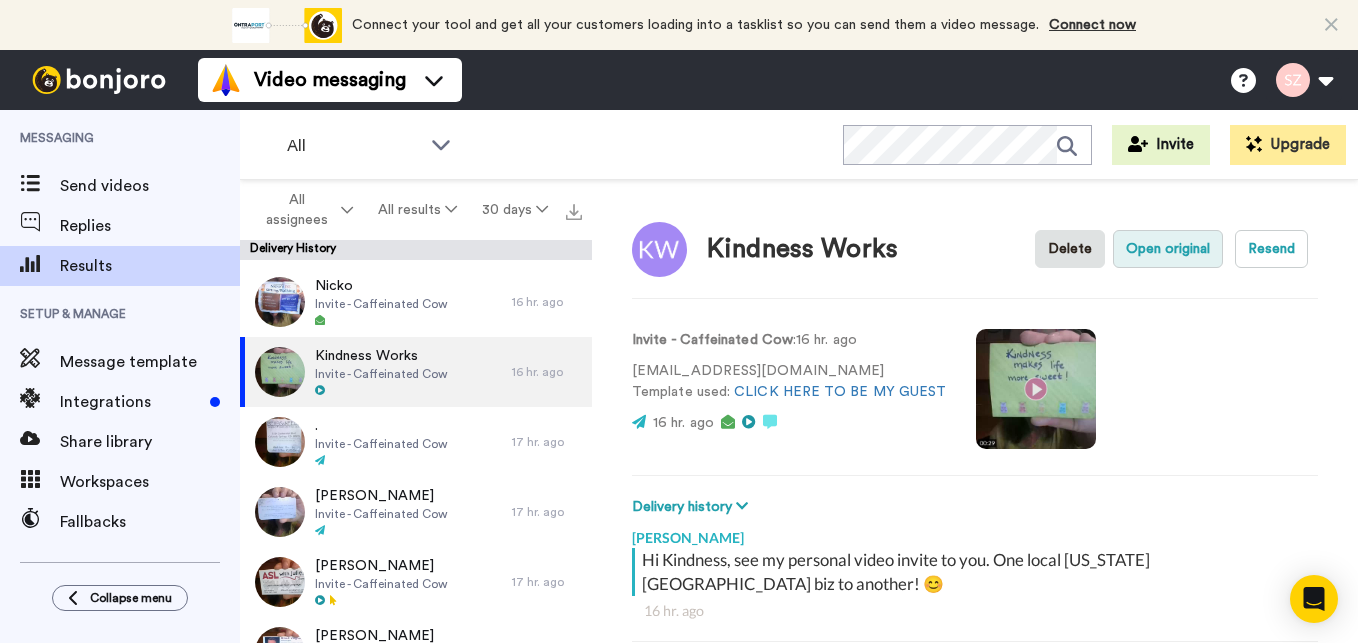 click on "Open original" at bounding box center (1168, 249) 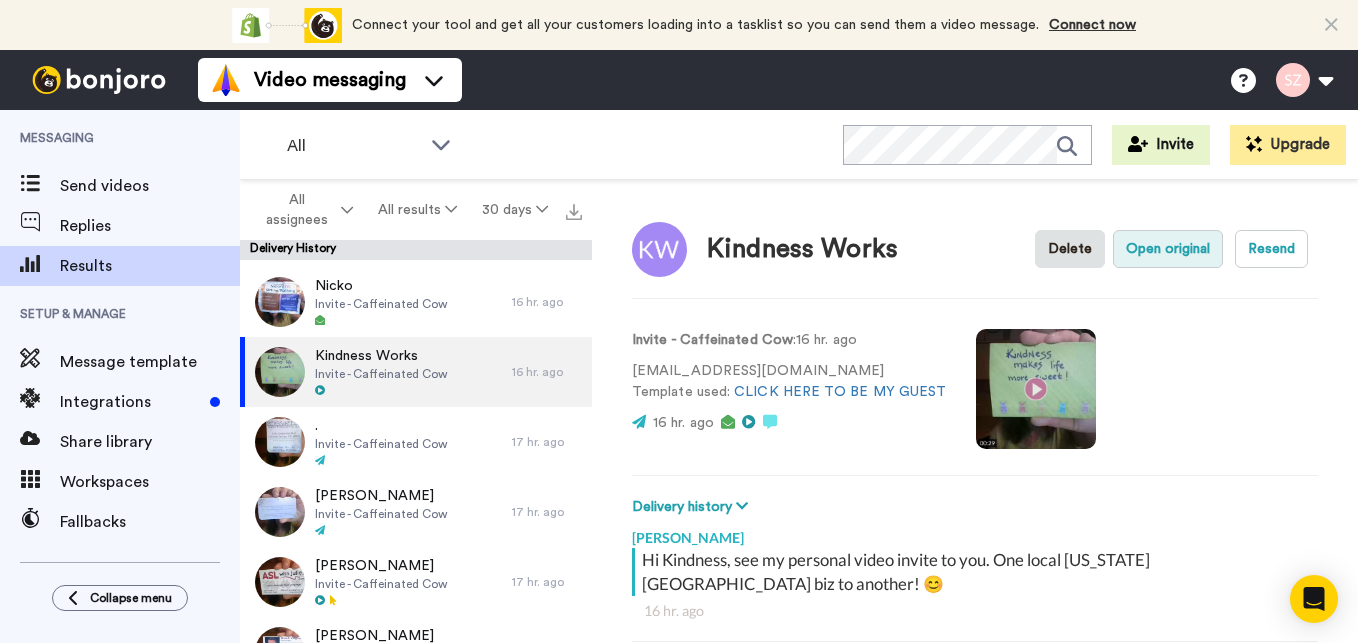 type on "x" 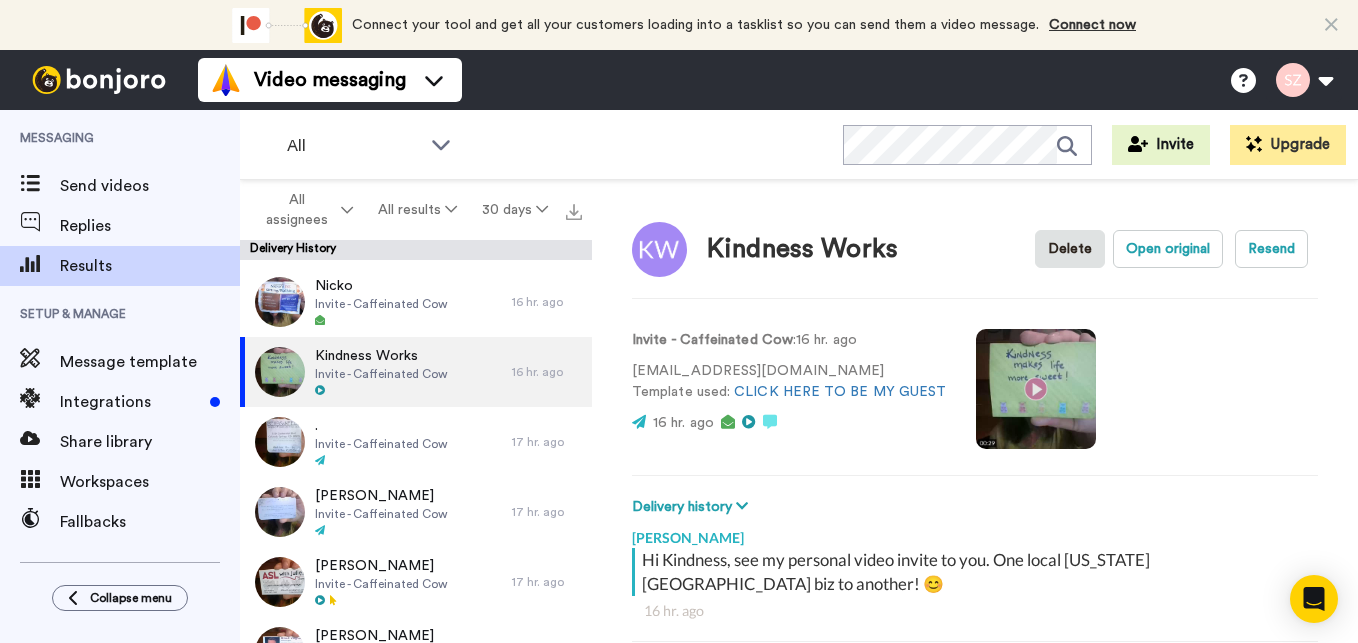 click on "Kindness Works" at bounding box center (802, 249) 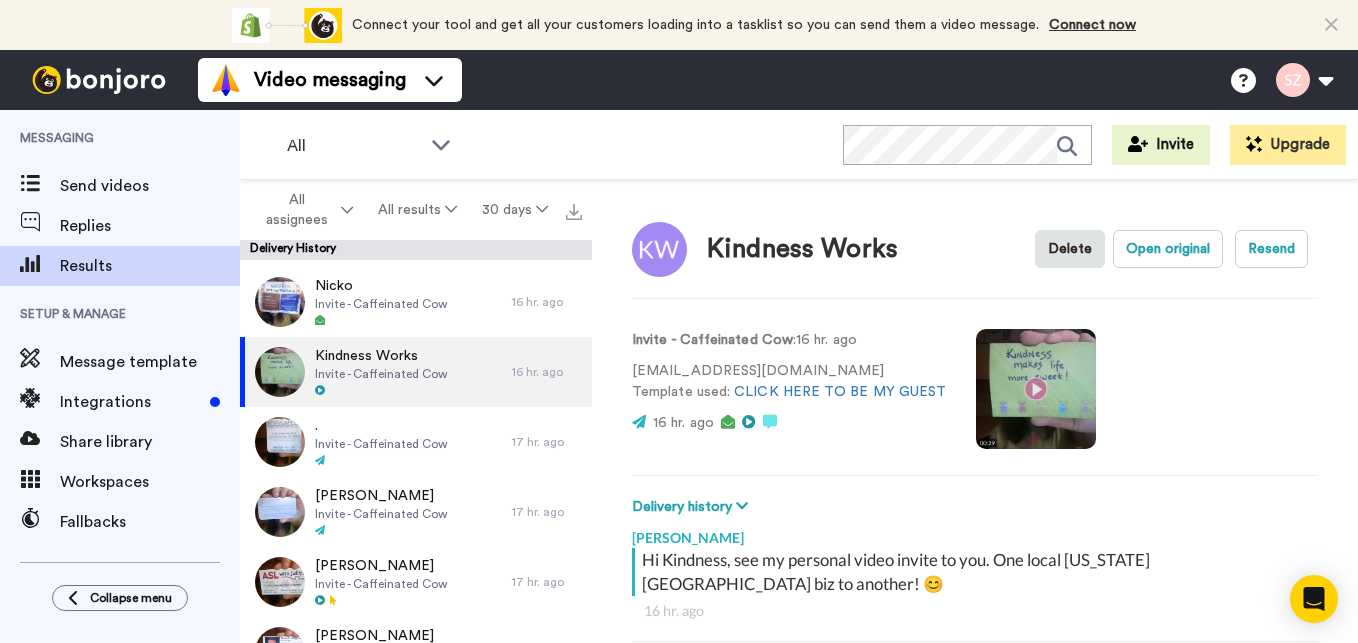 click on "Kindness Works" at bounding box center [802, 249] 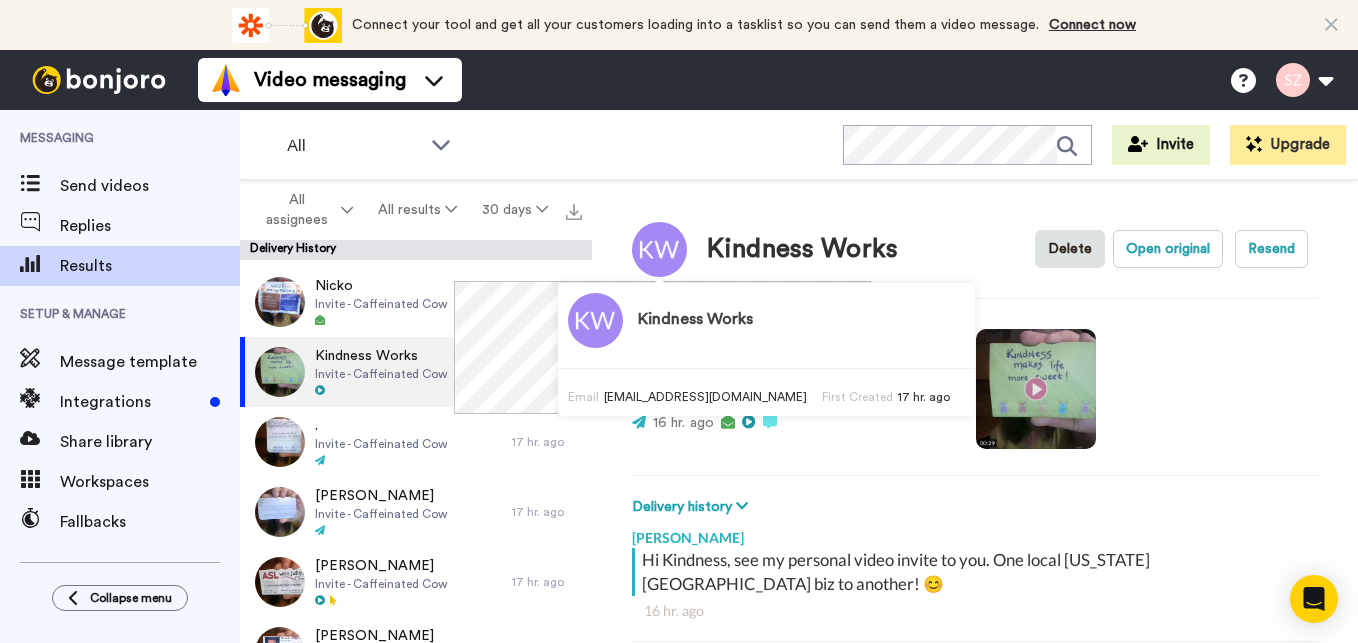 click at bounding box center [659, 249] 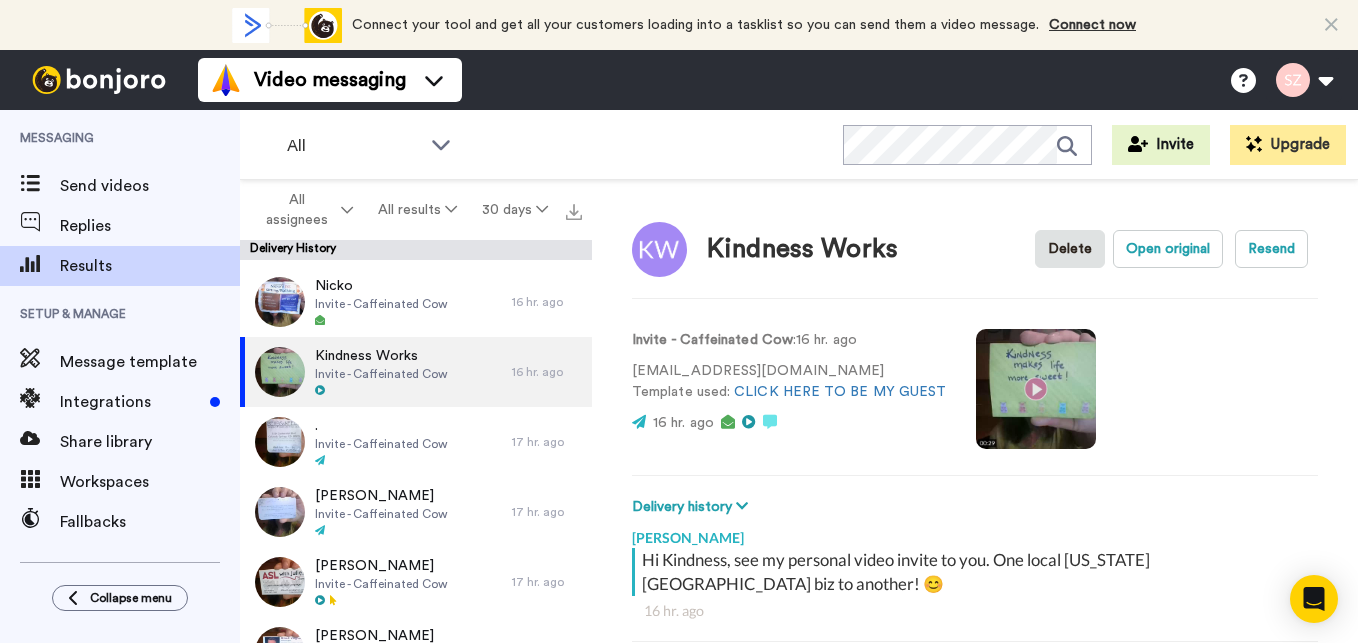 click at bounding box center [659, 249] 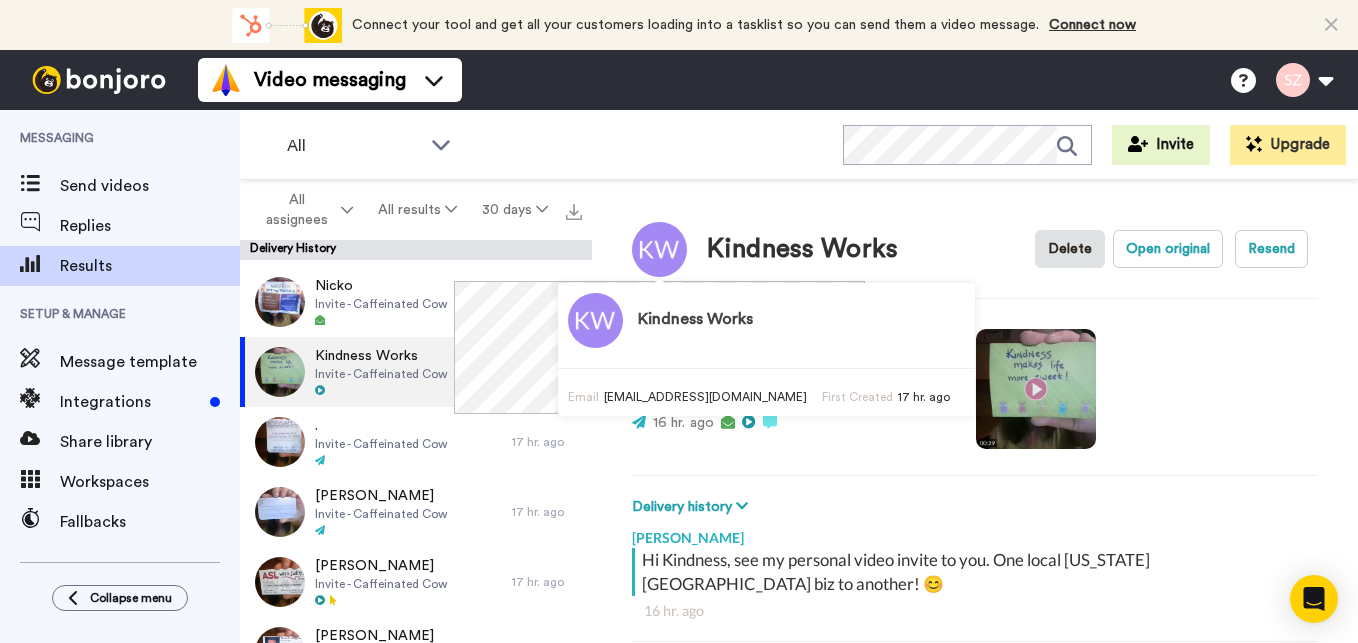 click on "Kindness Works" at bounding box center (695, 320) 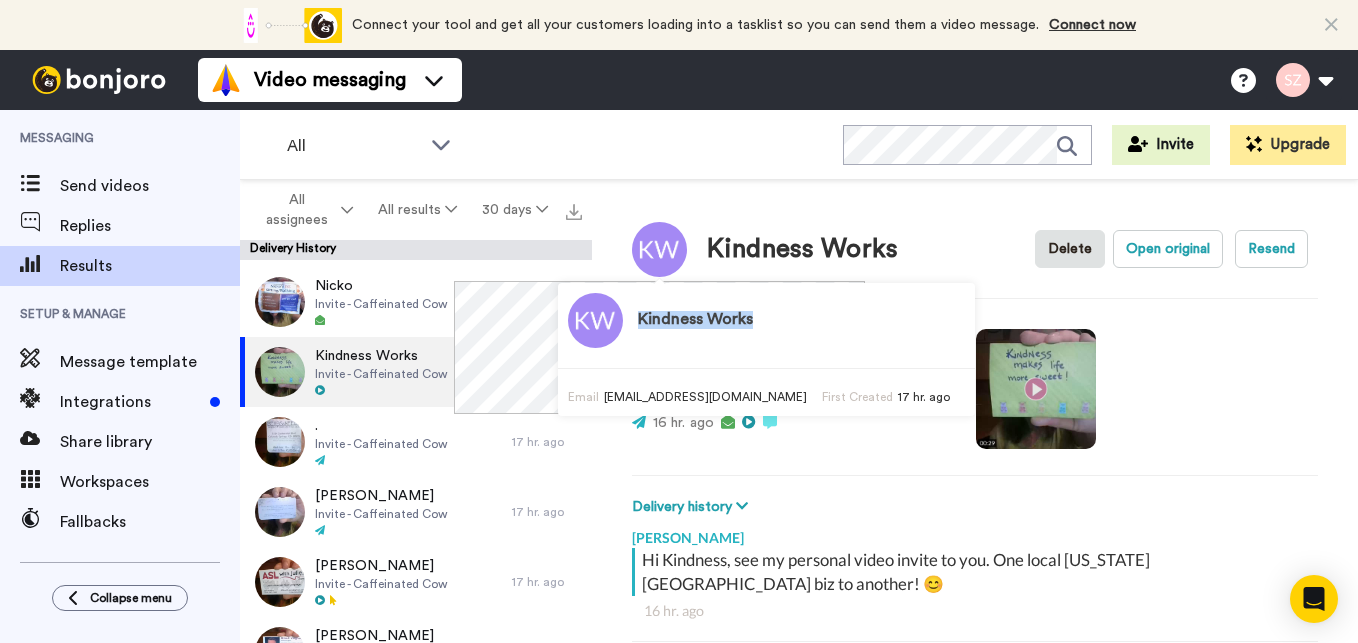 drag, startPoint x: 639, startPoint y: 317, endPoint x: 753, endPoint y: 313, distance: 114.07015 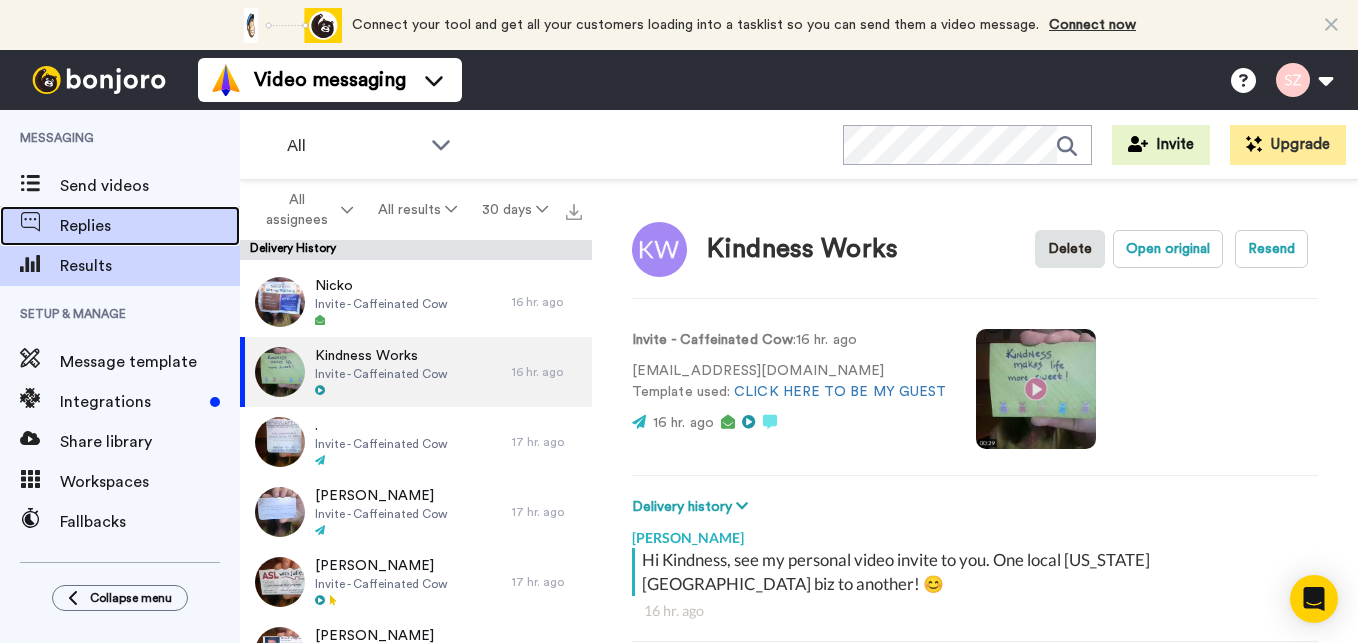 click on "Replies" at bounding box center [150, 226] 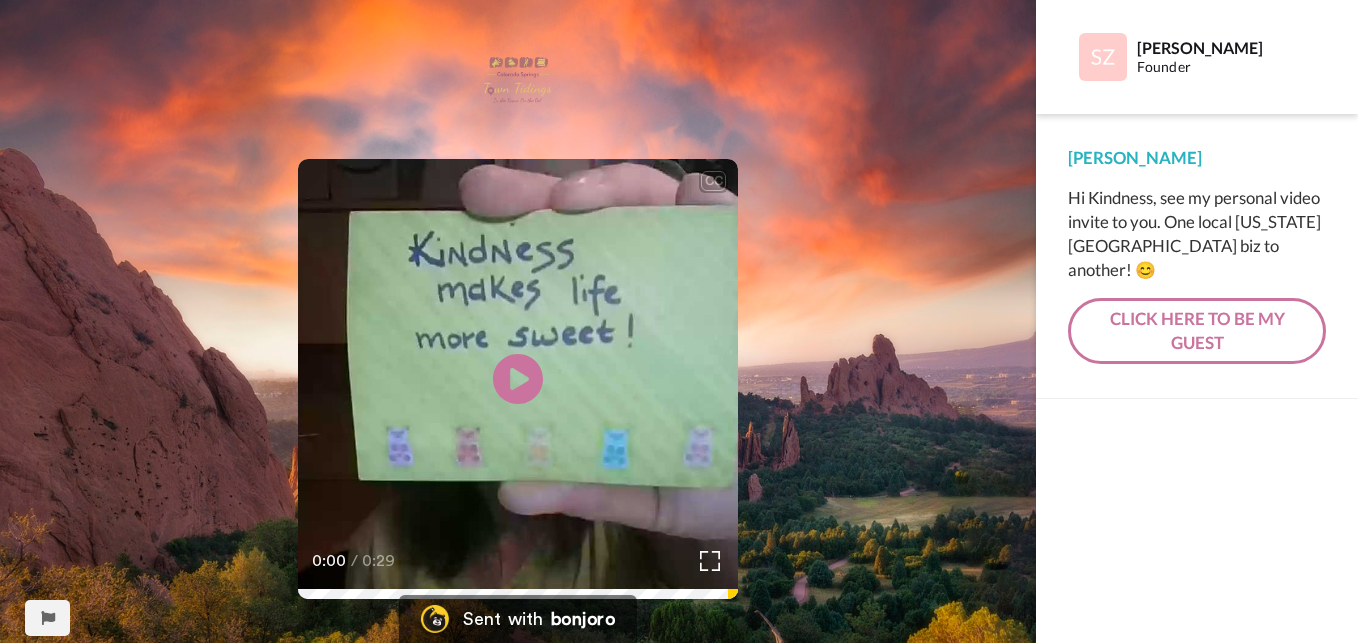 scroll, scrollTop: 0, scrollLeft: 0, axis: both 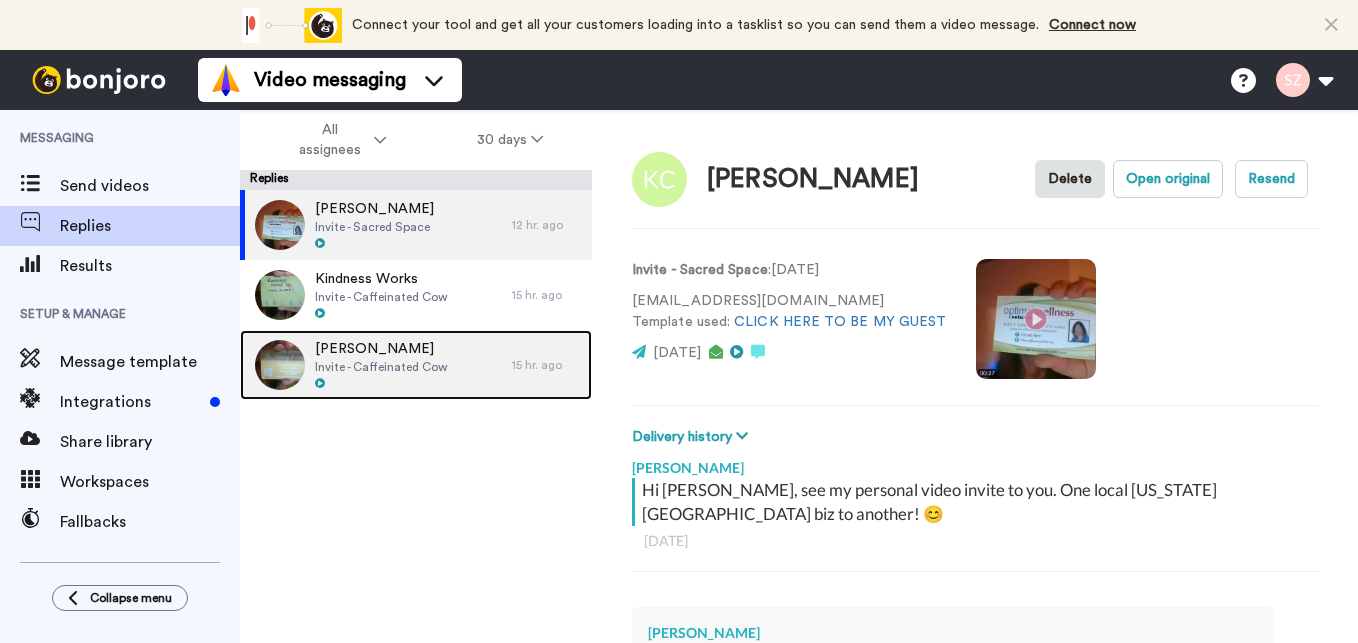 click on "Invite - Caffeinated Cow" at bounding box center (381, 367) 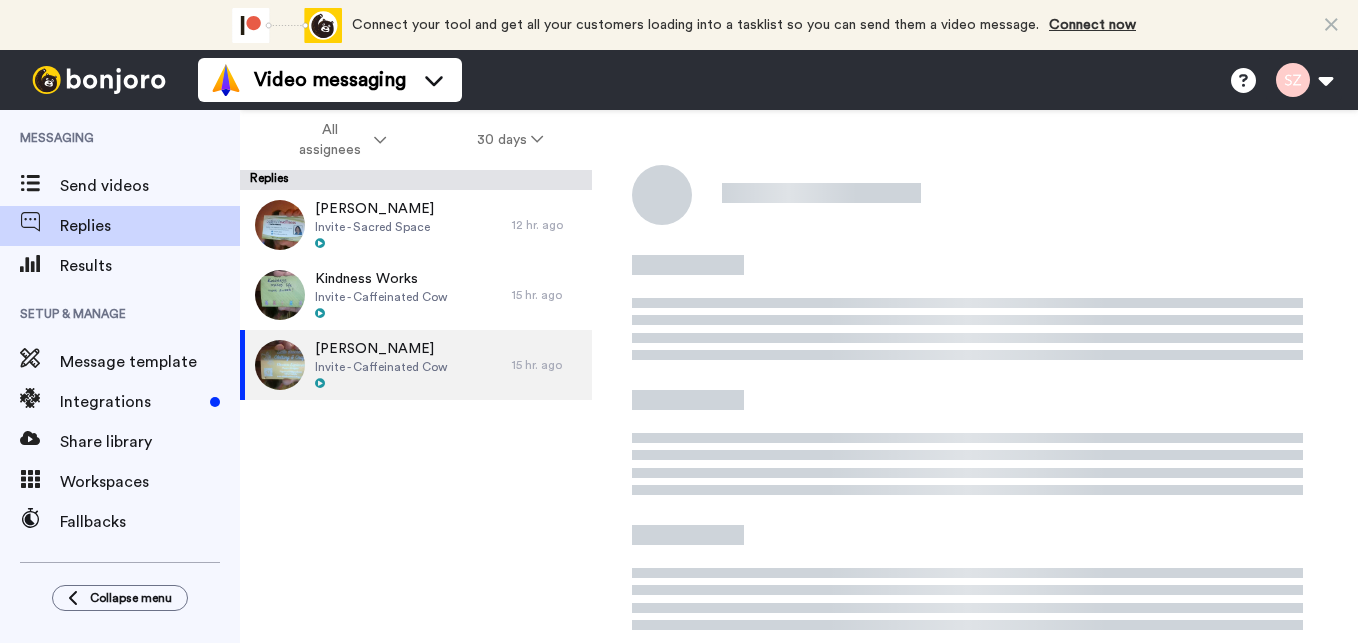 type on "x" 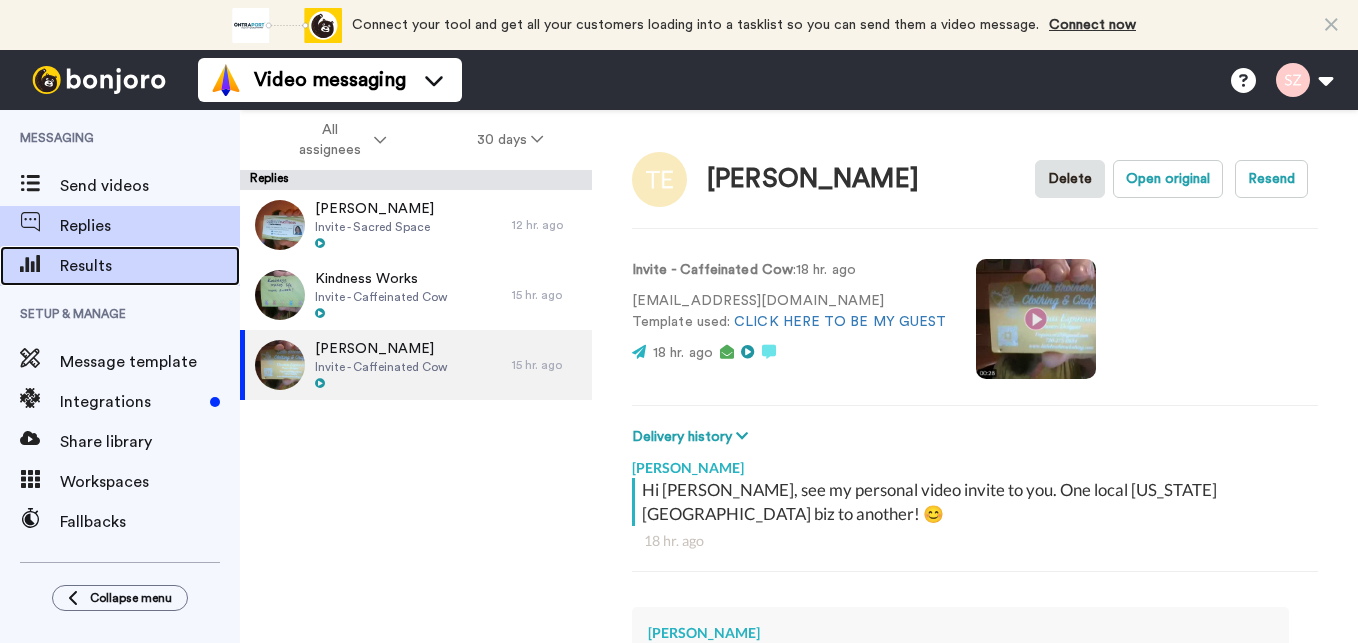 click on "Results" at bounding box center [150, 266] 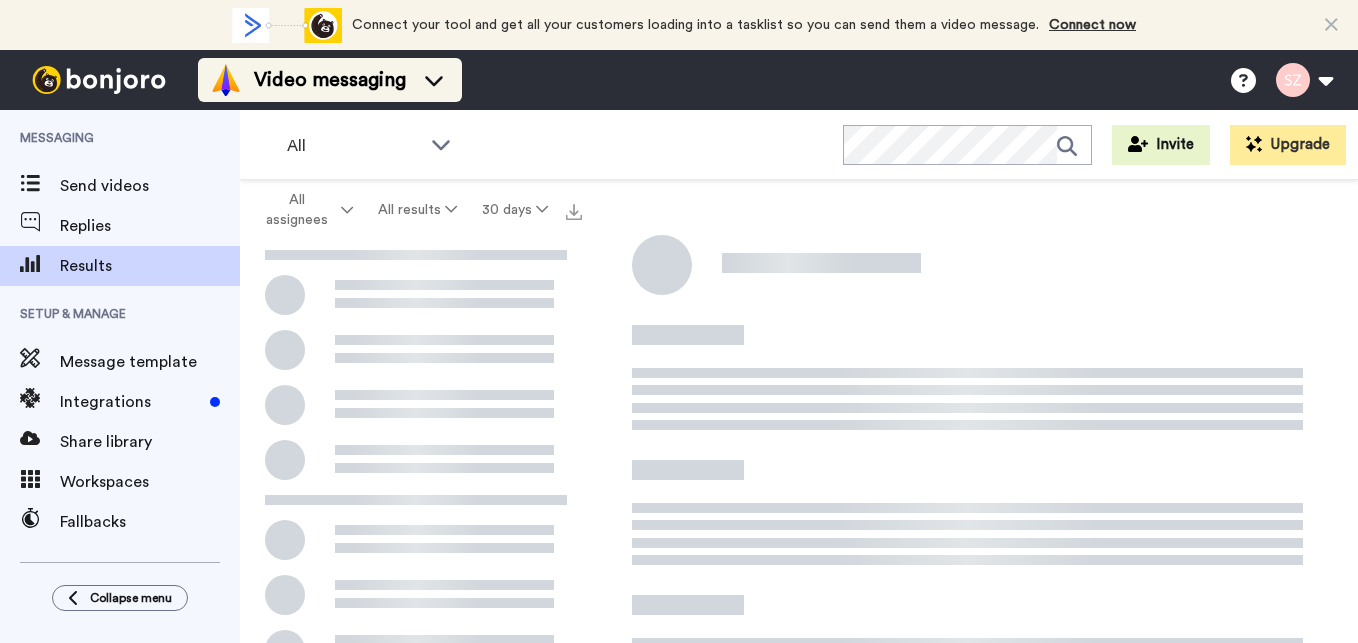 scroll, scrollTop: 0, scrollLeft: 0, axis: both 